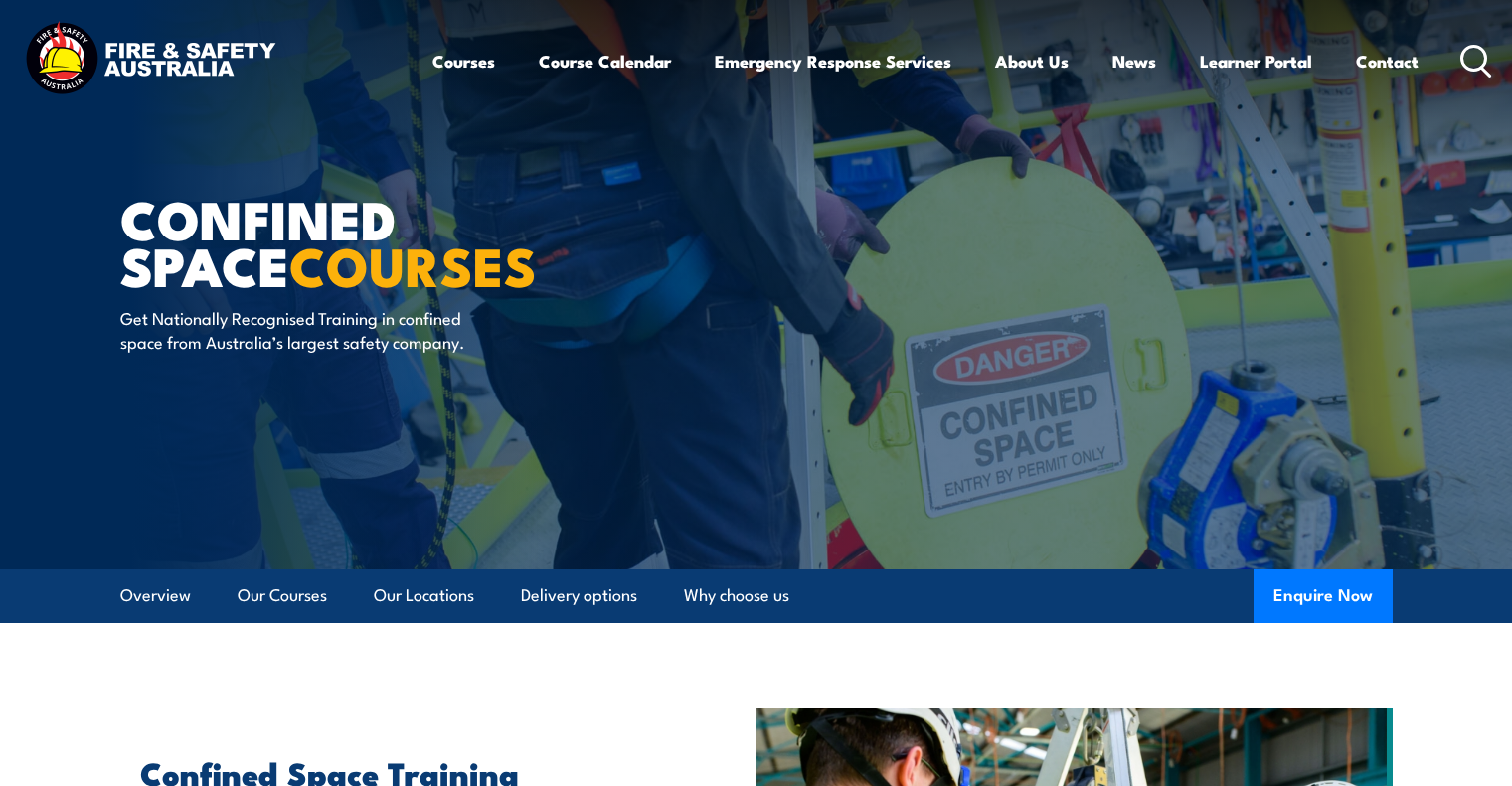 scroll, scrollTop: 0, scrollLeft: 0, axis: both 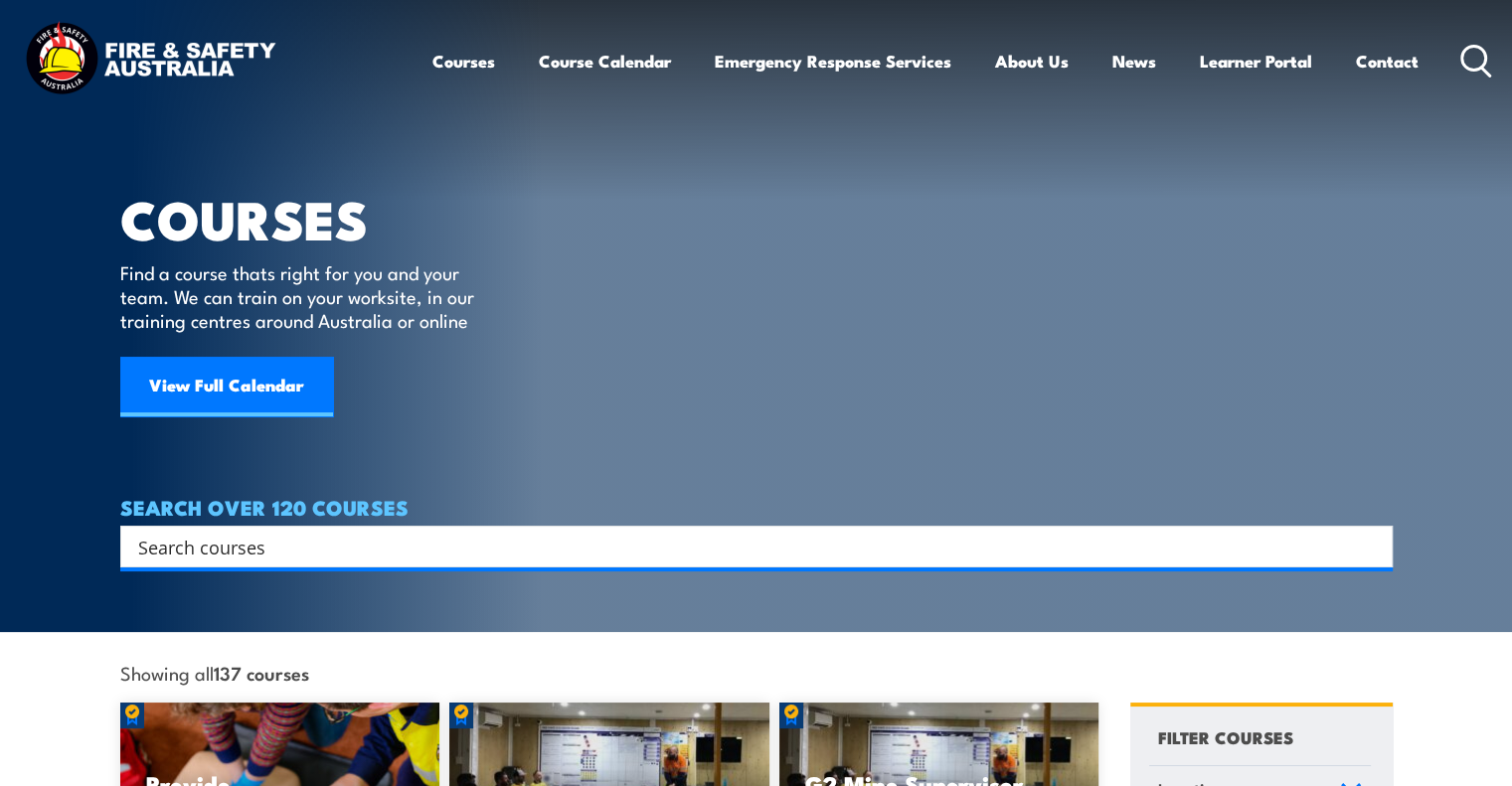 click at bounding box center (744, 547) 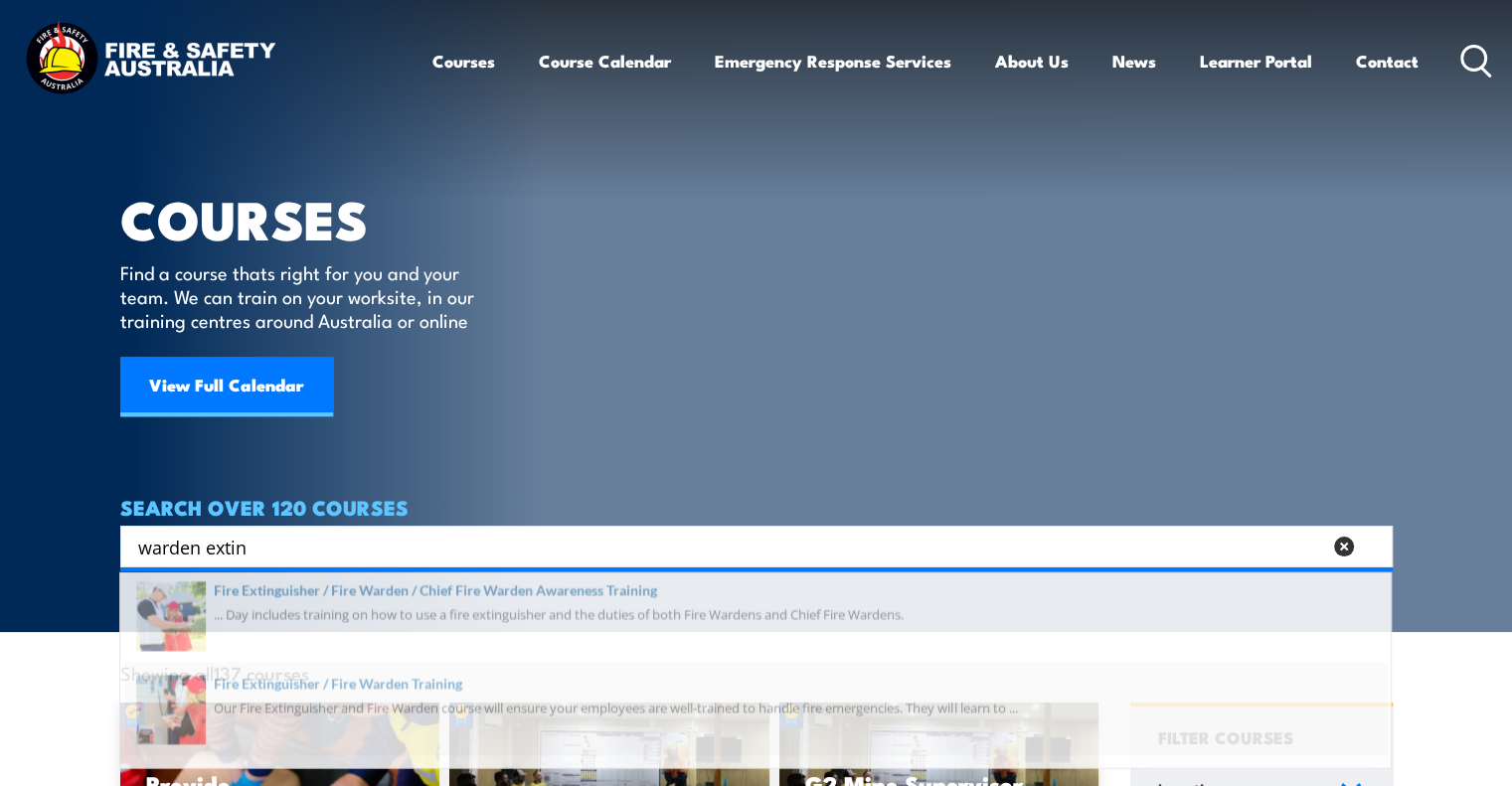 type on "warden extin" 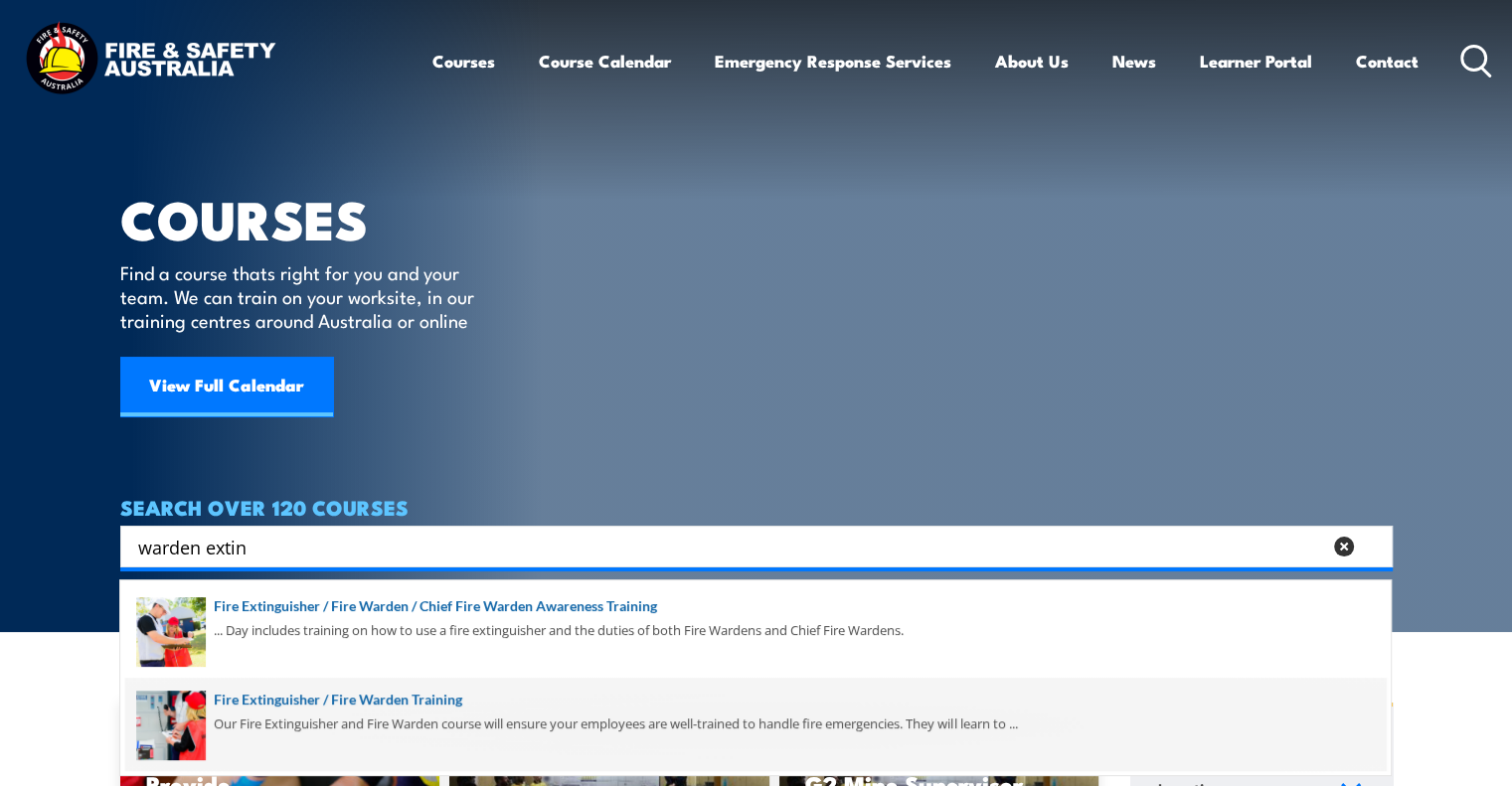click at bounding box center (756, 724) 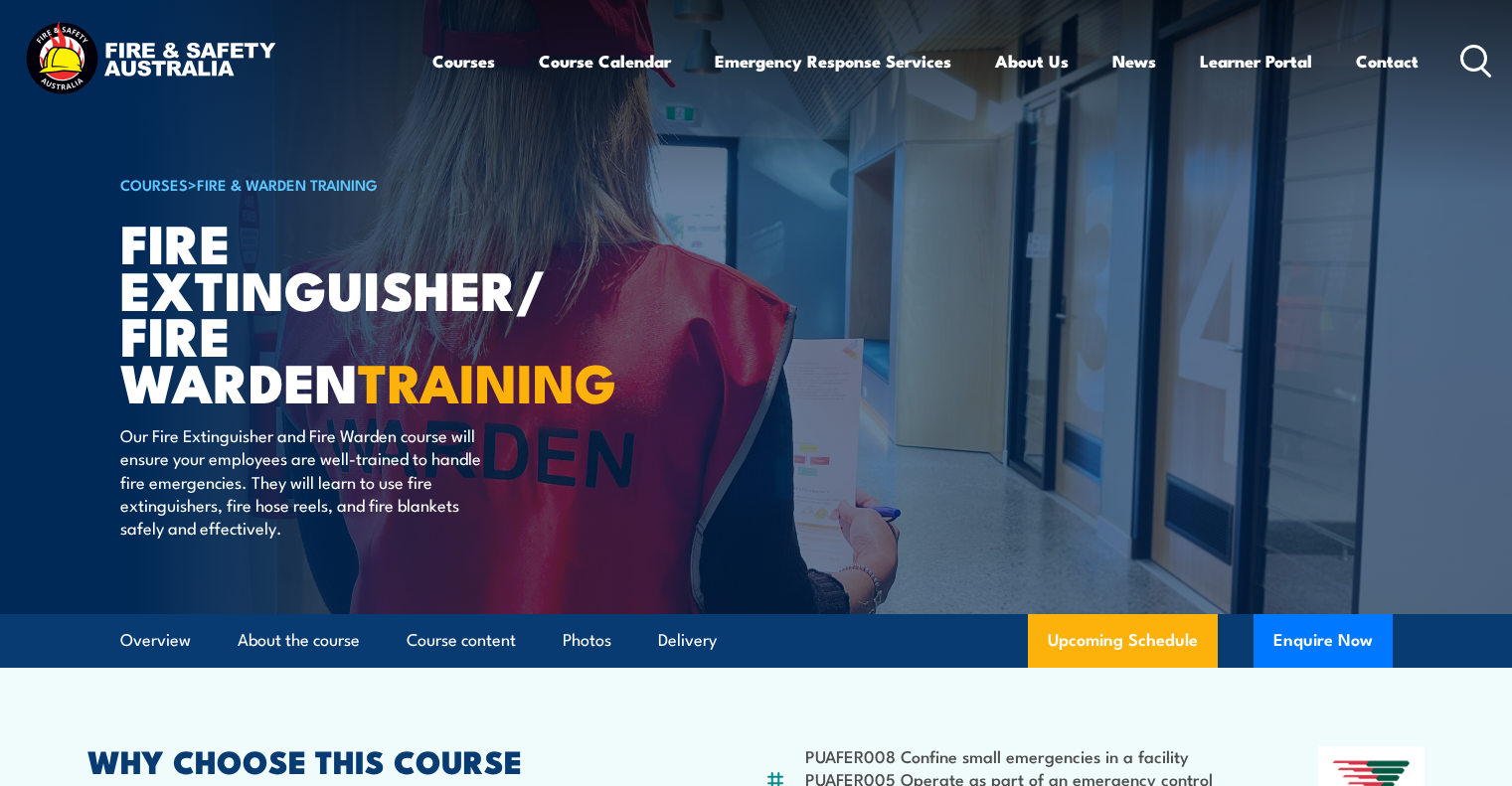 scroll, scrollTop: 0, scrollLeft: 0, axis: both 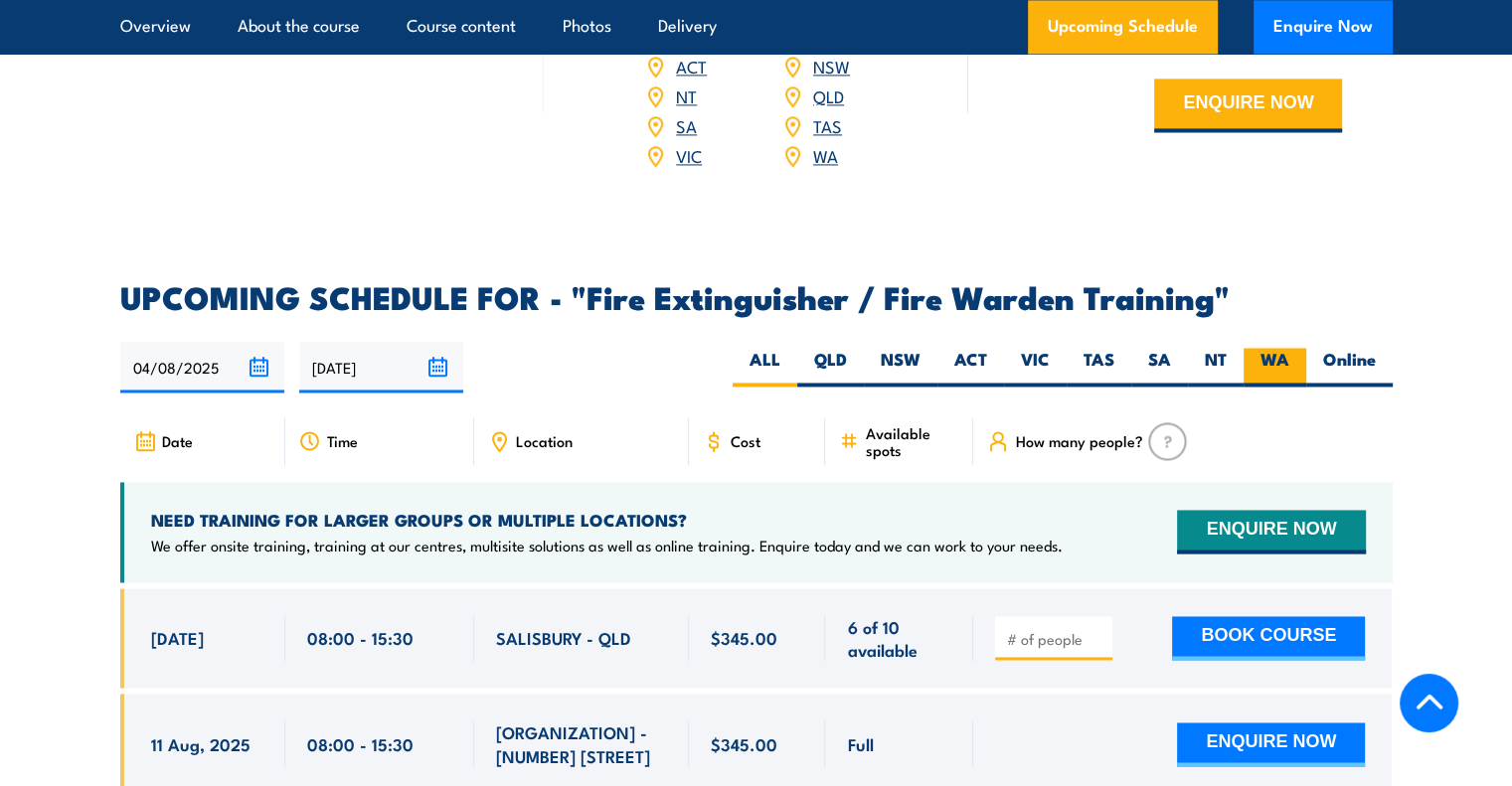 click on "WA" at bounding box center [1274, 367] 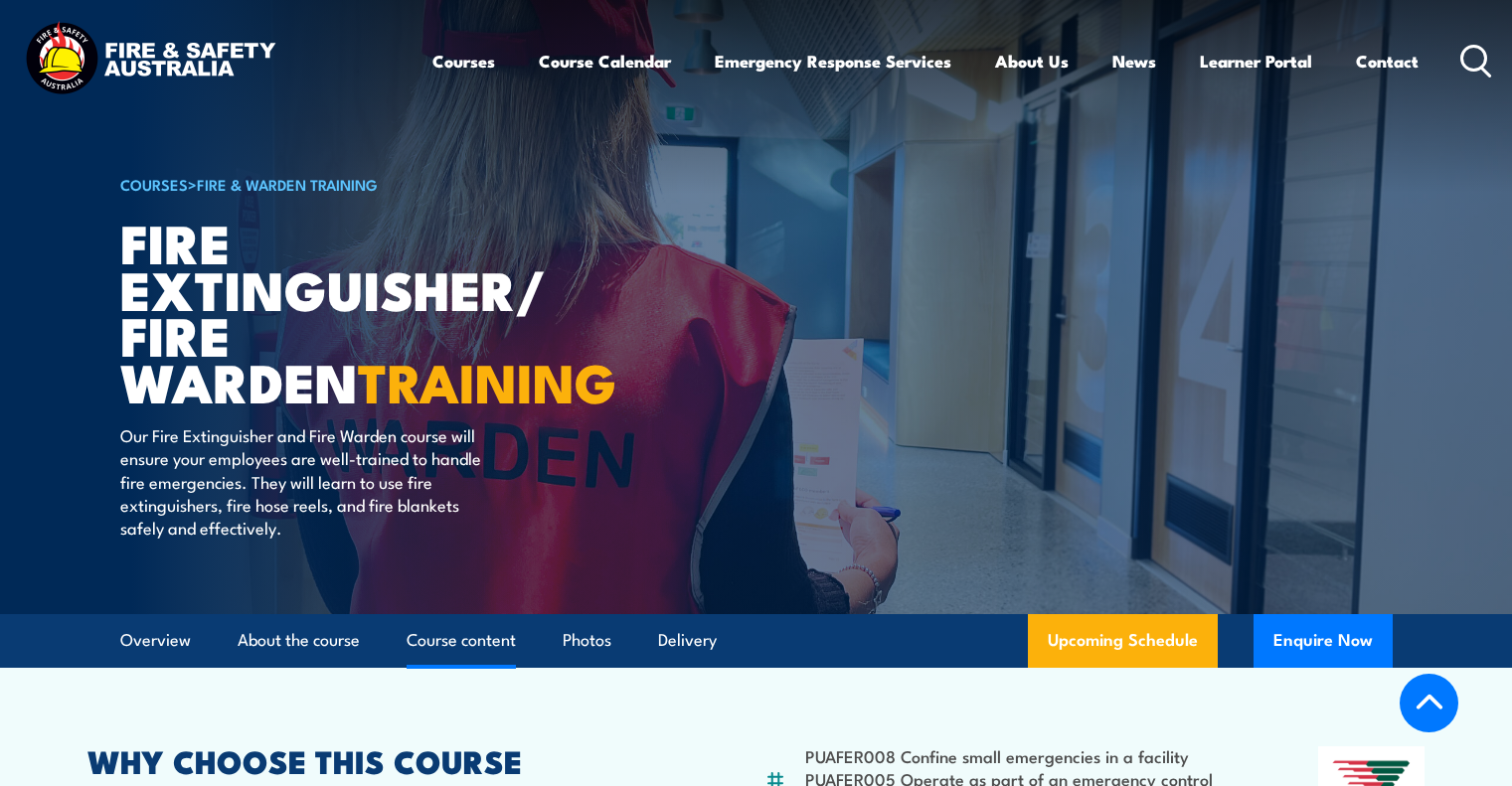 scroll, scrollTop: 2506, scrollLeft: 0, axis: vertical 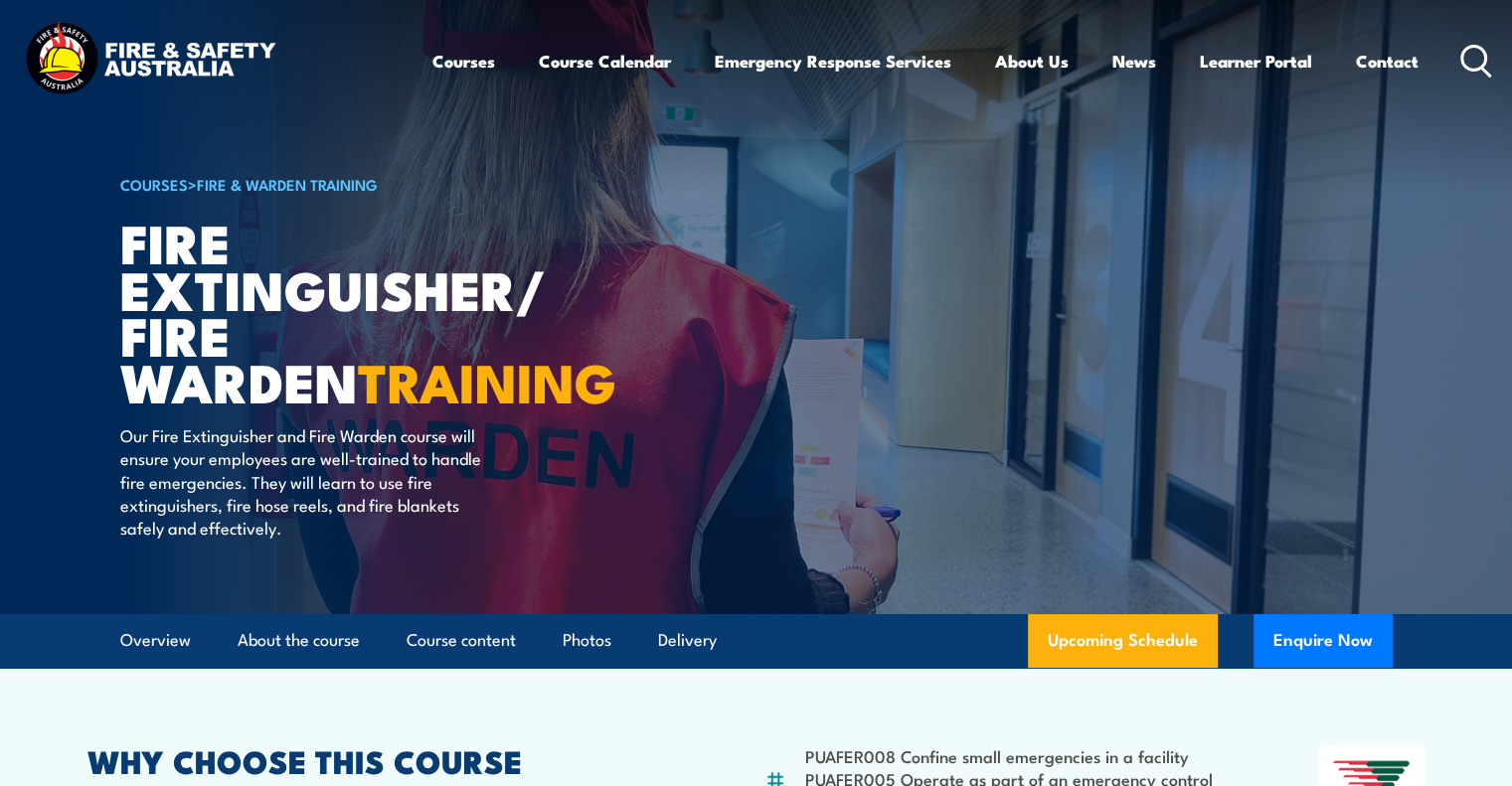 click 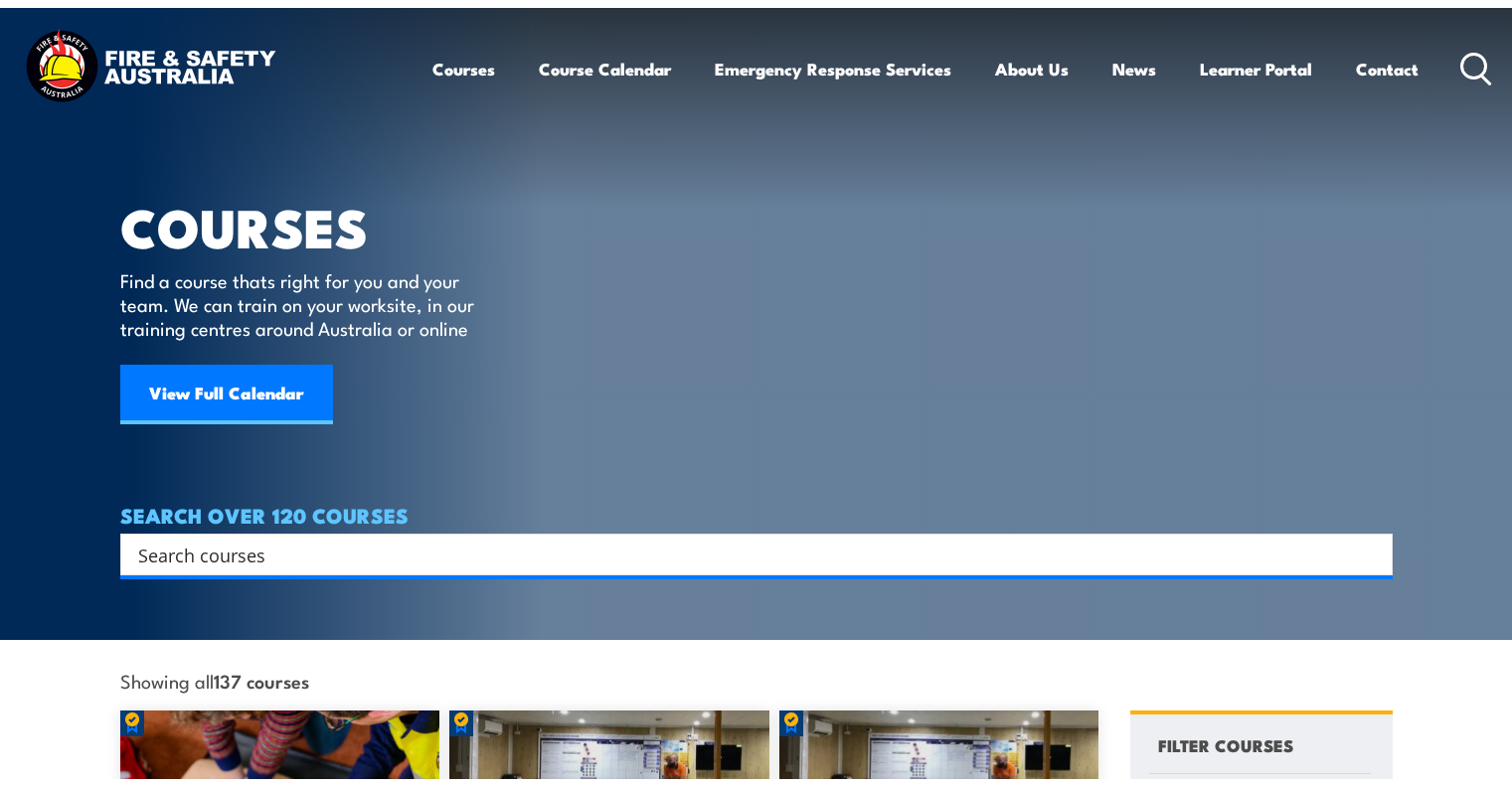 scroll, scrollTop: 0, scrollLeft: 0, axis: both 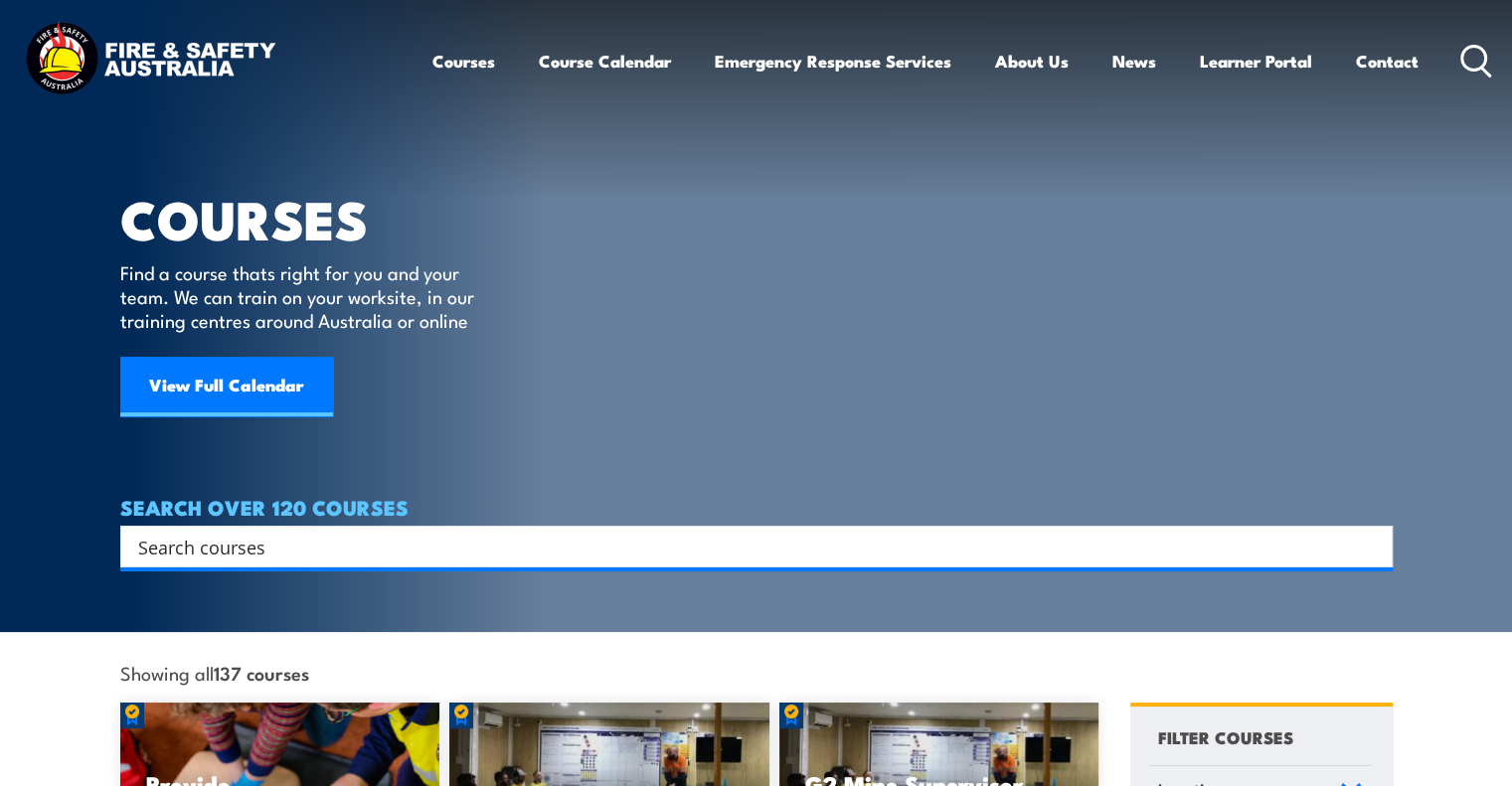click at bounding box center [744, 547] 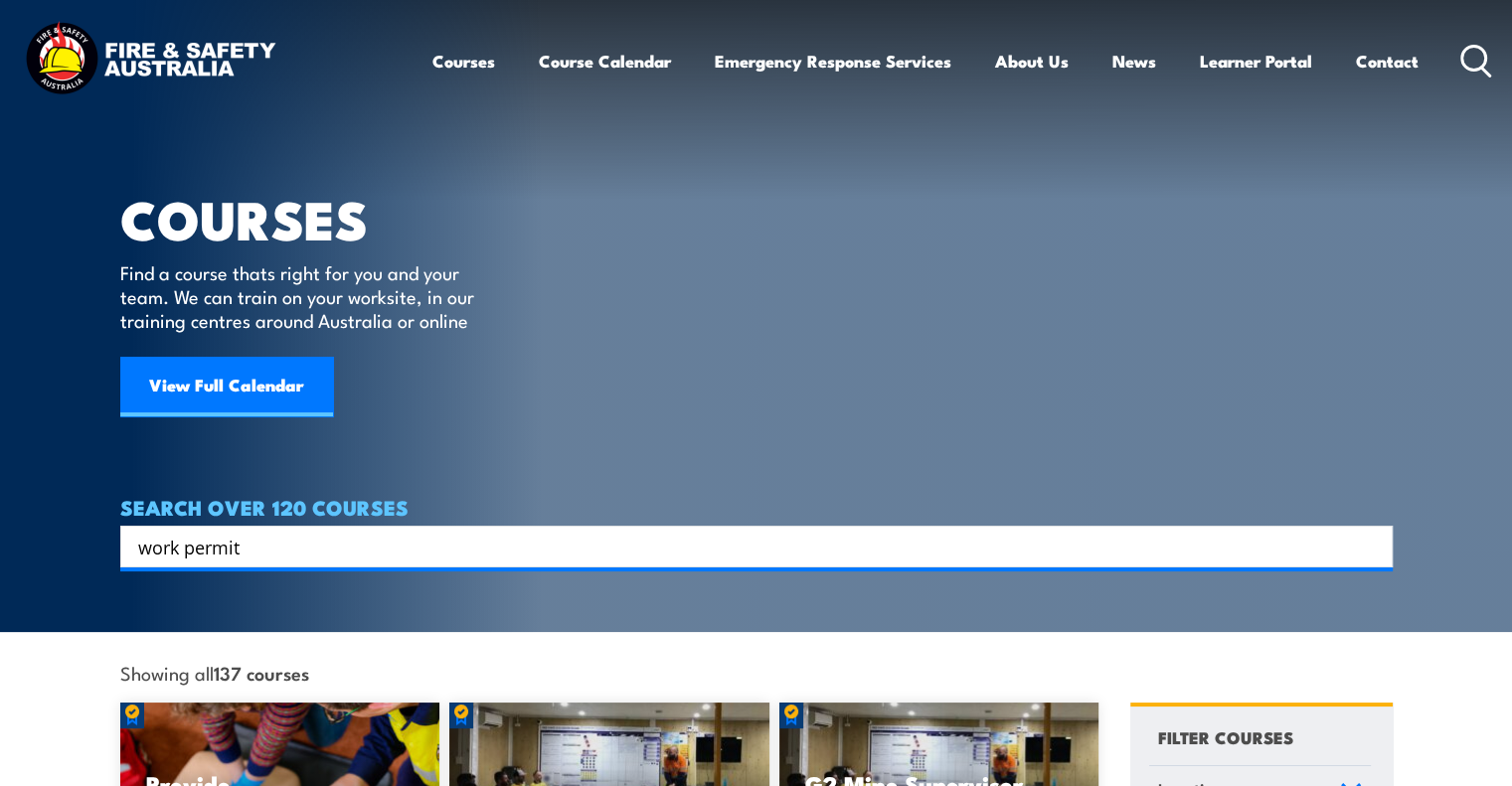 type on "work permit" 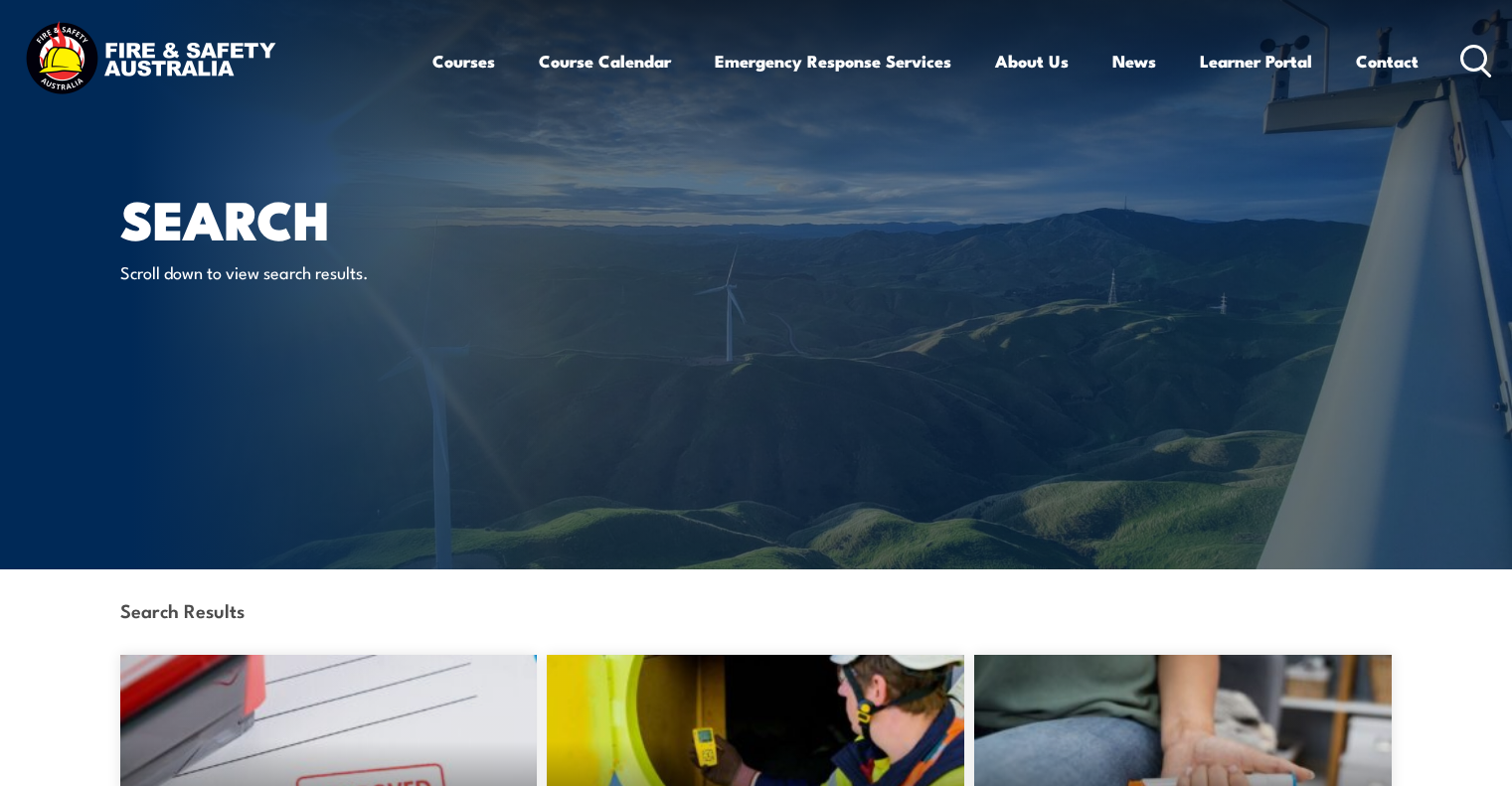 scroll, scrollTop: 0, scrollLeft: 0, axis: both 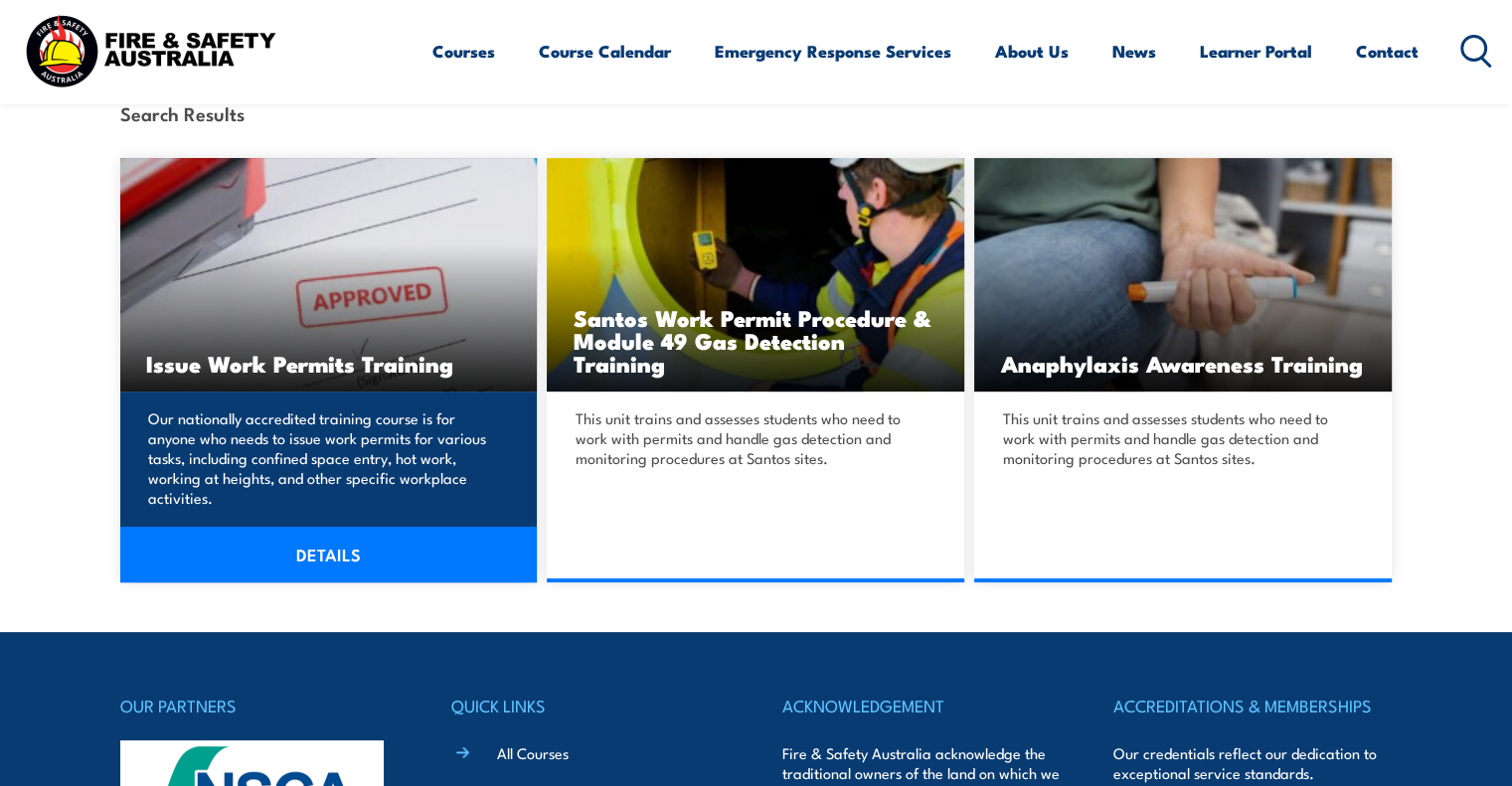 click at bounding box center (329, 274) 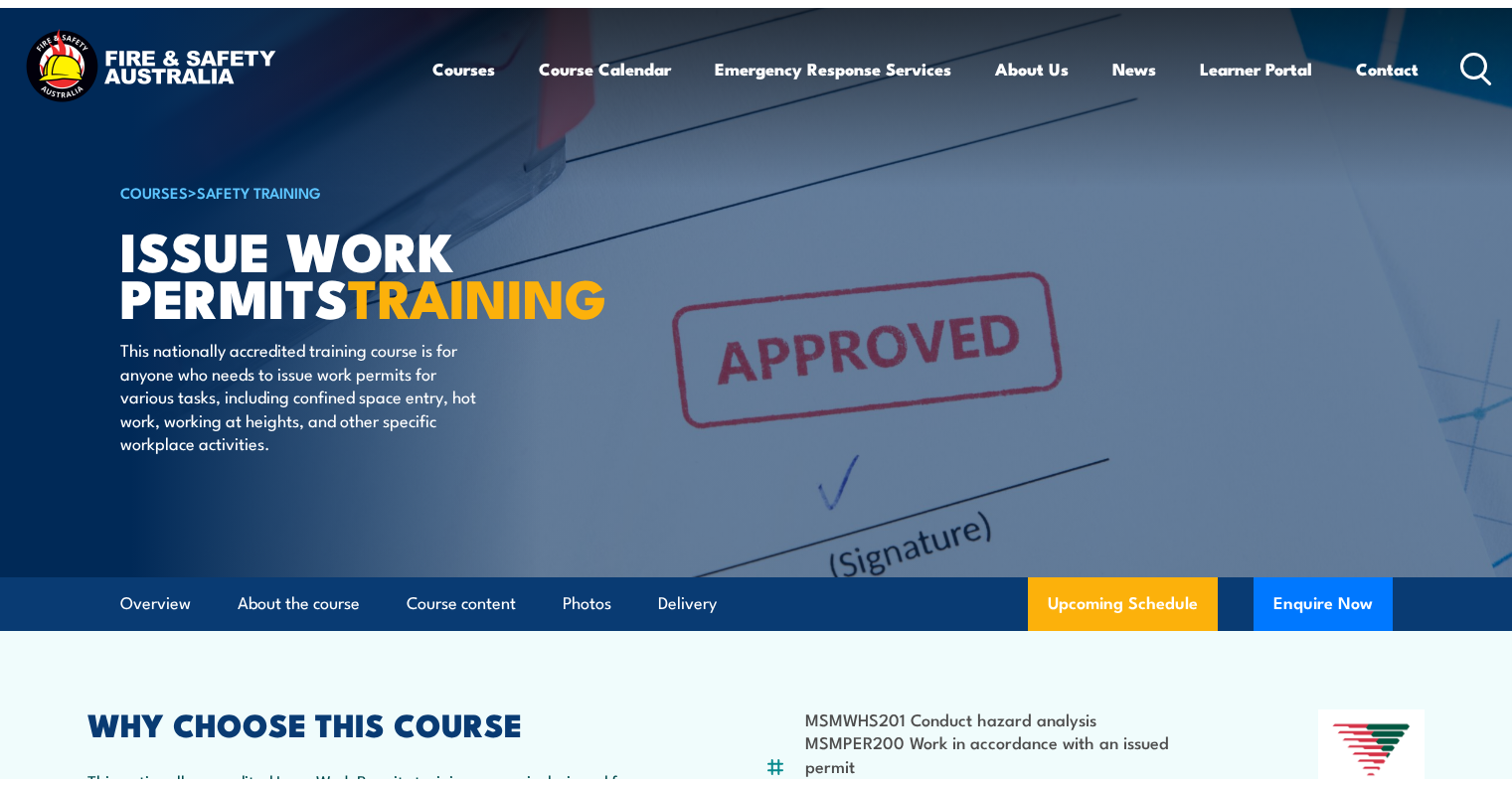 scroll, scrollTop: 0, scrollLeft: 0, axis: both 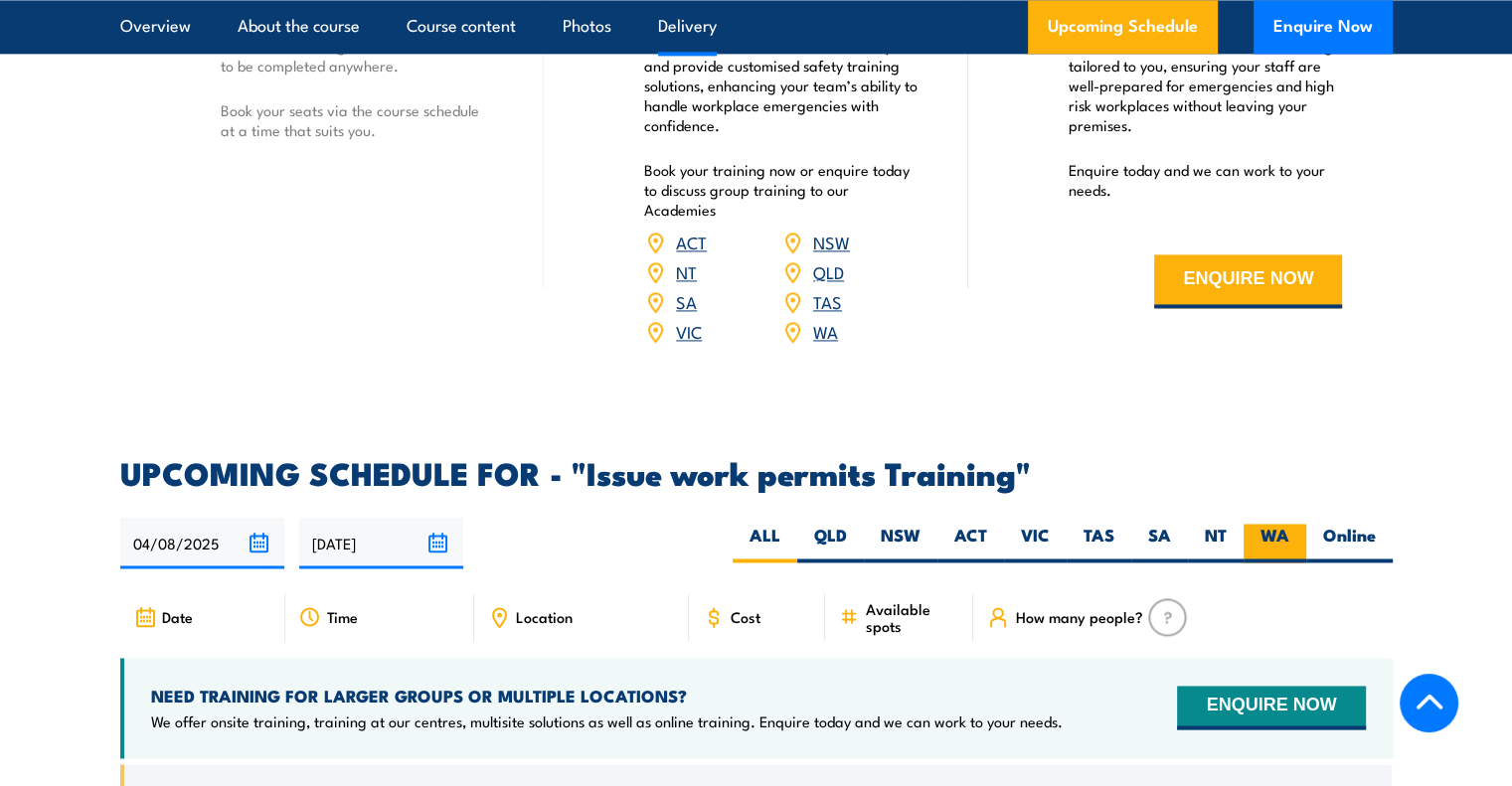 click on "WA" at bounding box center (1274, 543) 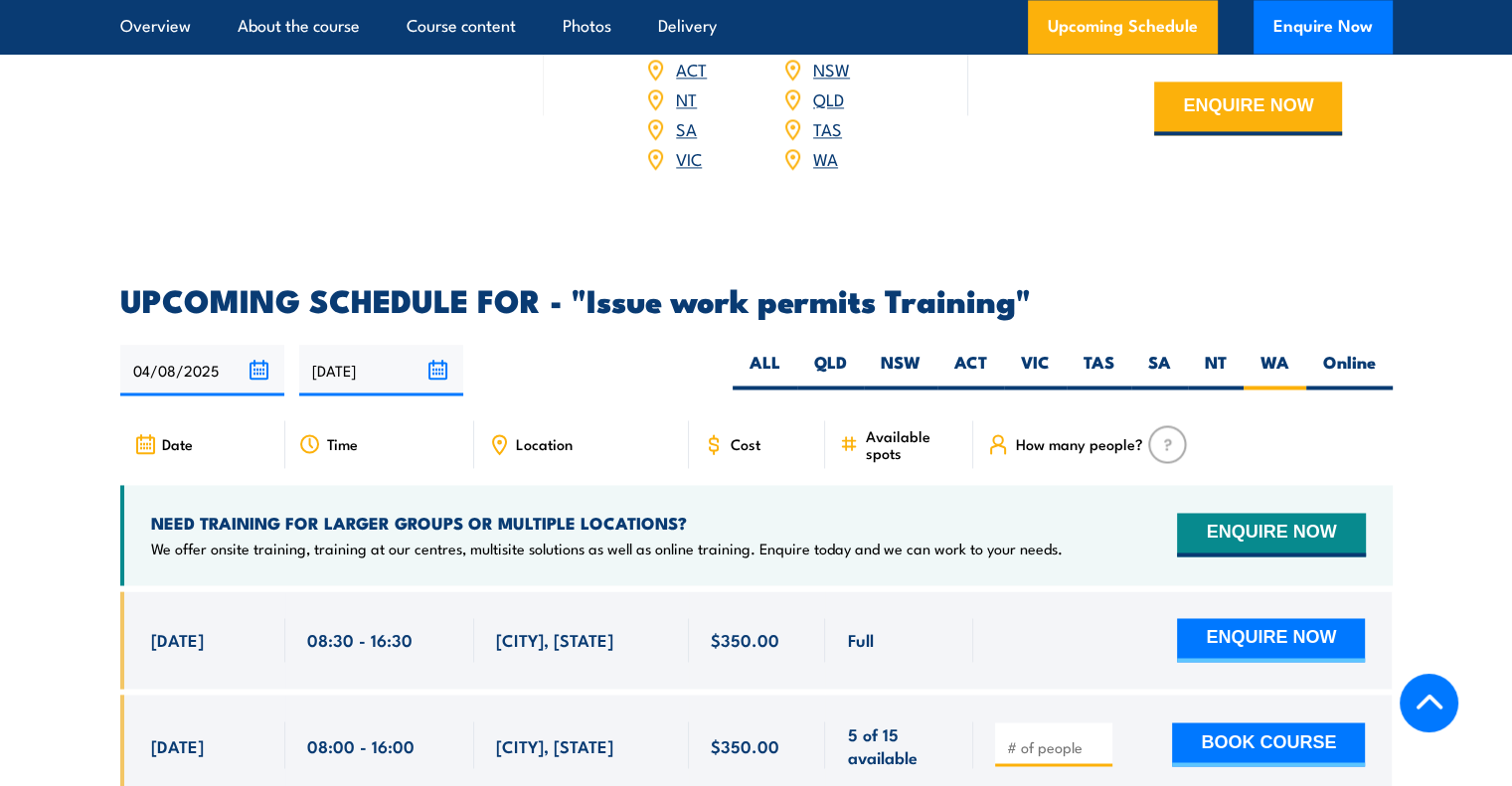 scroll, scrollTop: 3180, scrollLeft: 0, axis: vertical 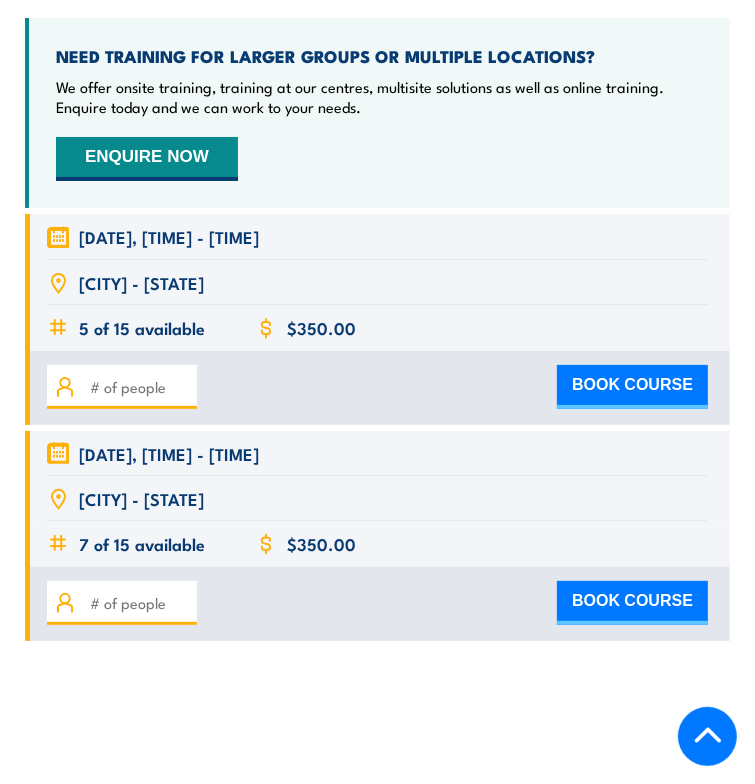 click on "SA" at bounding box center [454, -27] 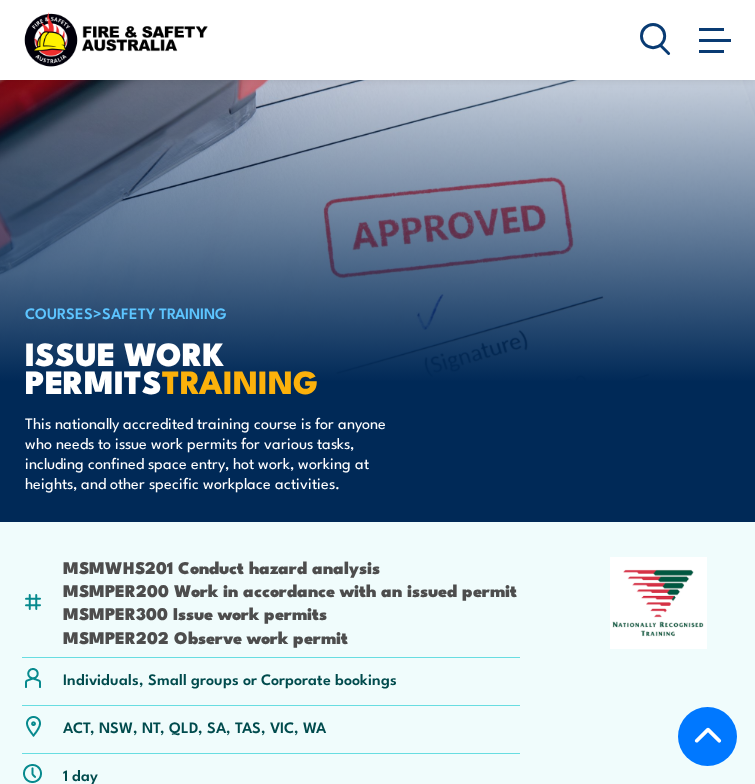 scroll, scrollTop: 2849, scrollLeft: 0, axis: vertical 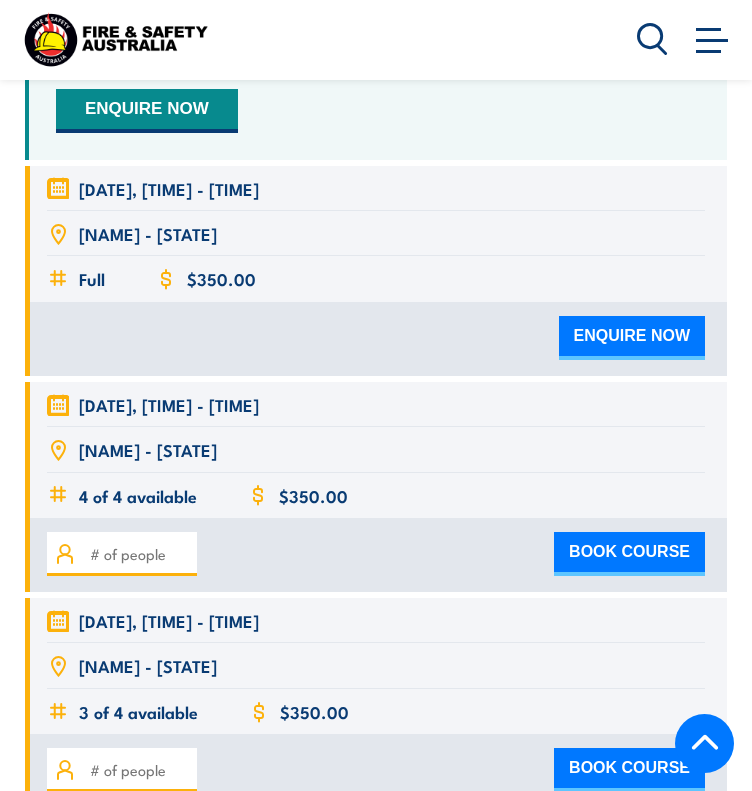 click on "WA" at bounding box center [570, -75] 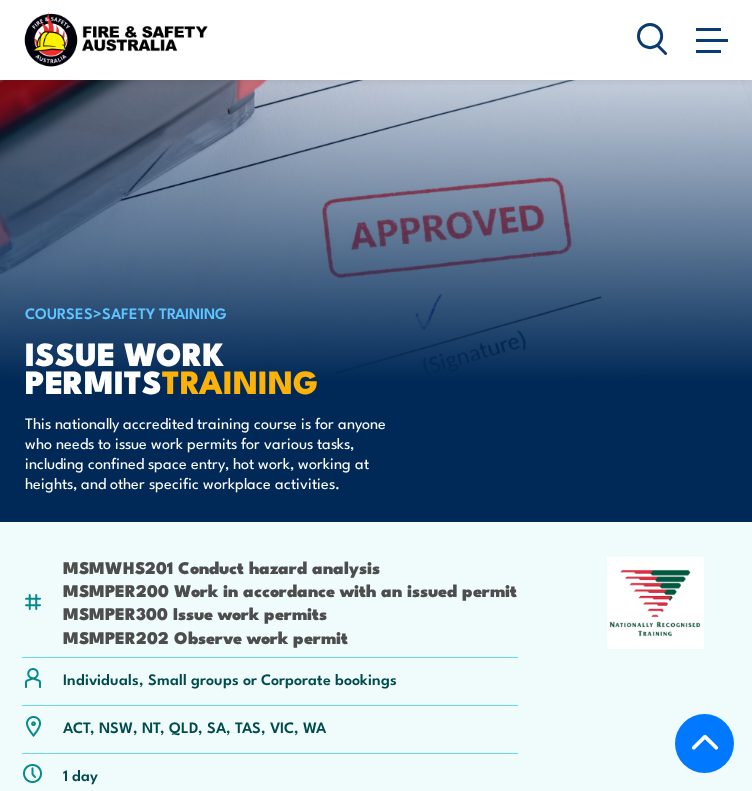 scroll, scrollTop: 4080, scrollLeft: 0, axis: vertical 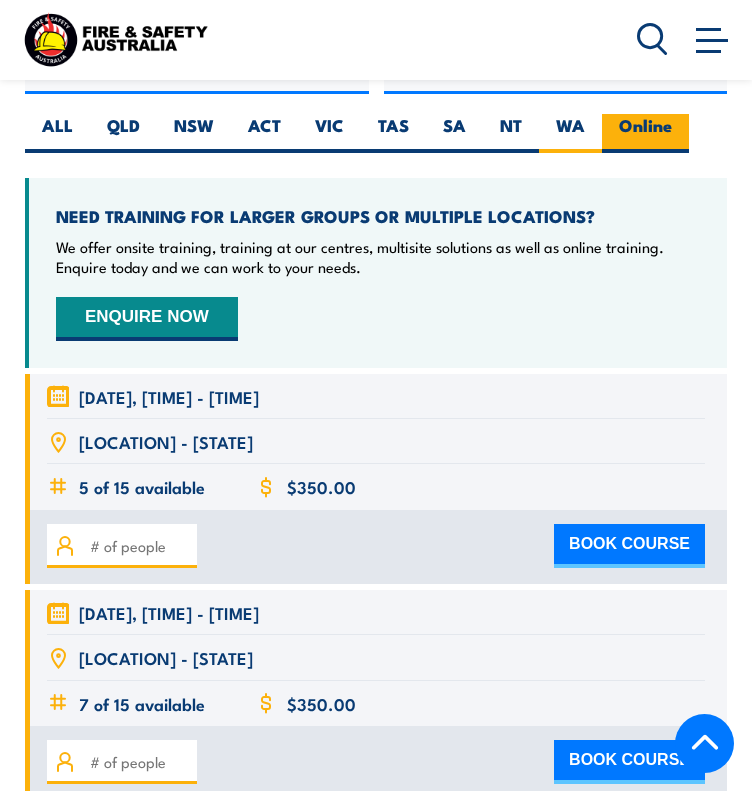 click on "Online" at bounding box center (645, 133) 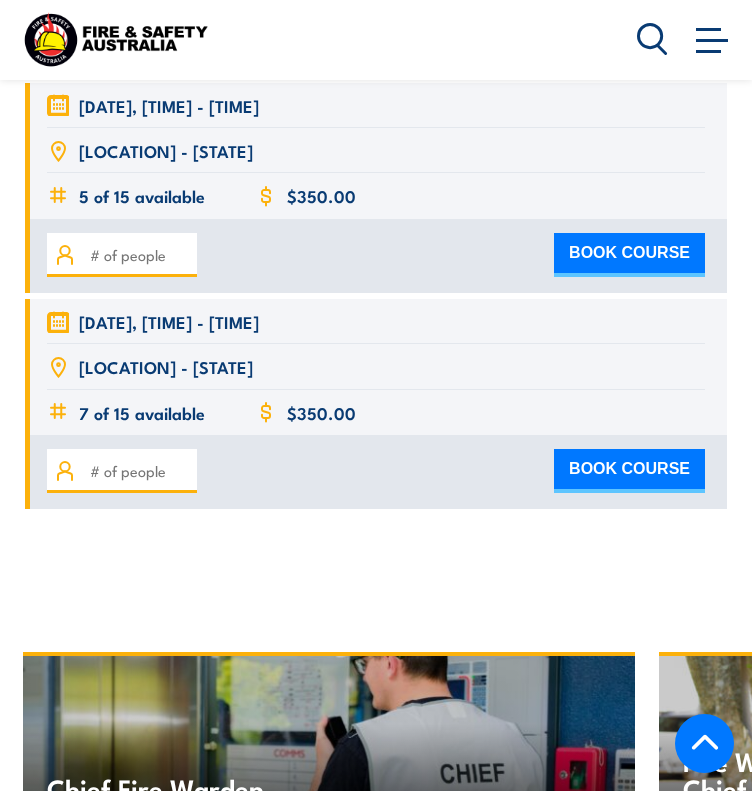 scroll, scrollTop: 4092, scrollLeft: 0, axis: vertical 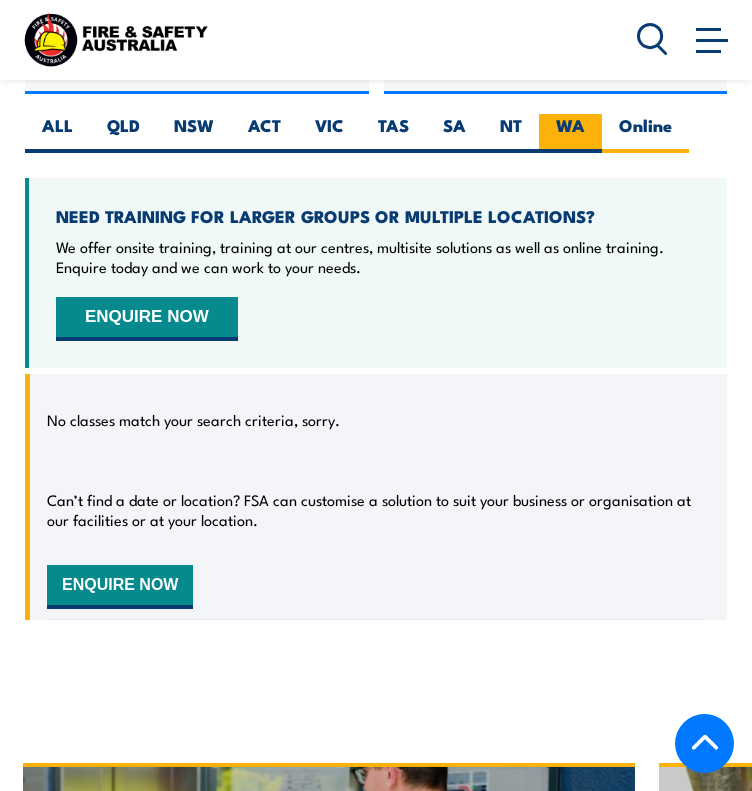click on "WA" at bounding box center [570, 133] 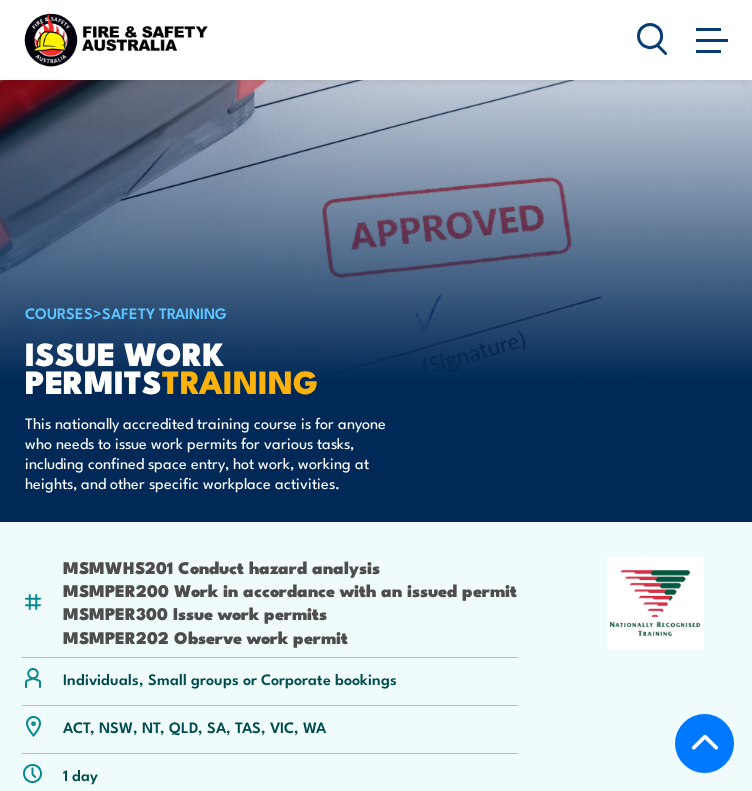 scroll, scrollTop: 3696, scrollLeft: 0, axis: vertical 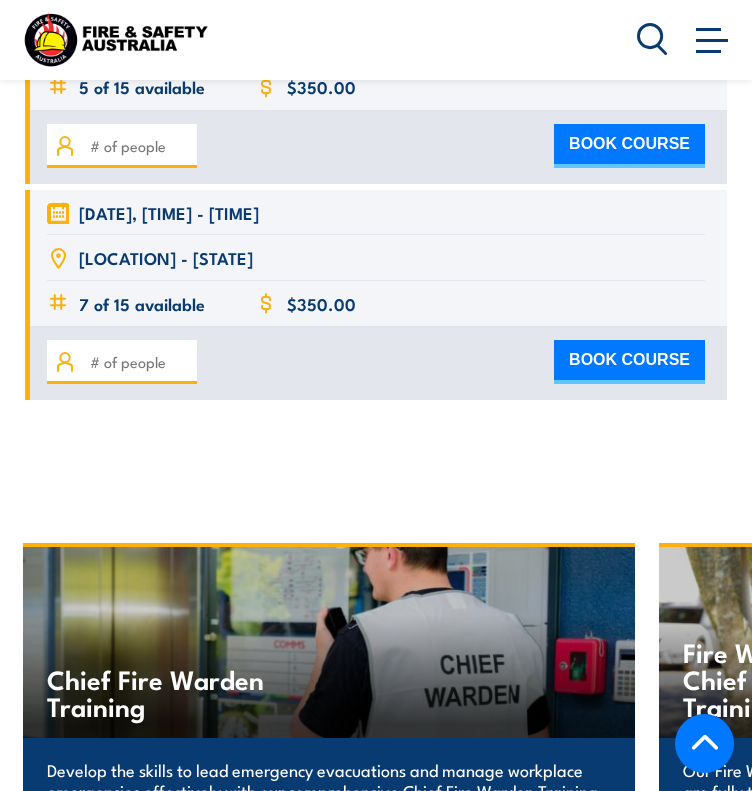 drag, startPoint x: 657, startPoint y: 605, endPoint x: 62, endPoint y: 594, distance: 595.1017 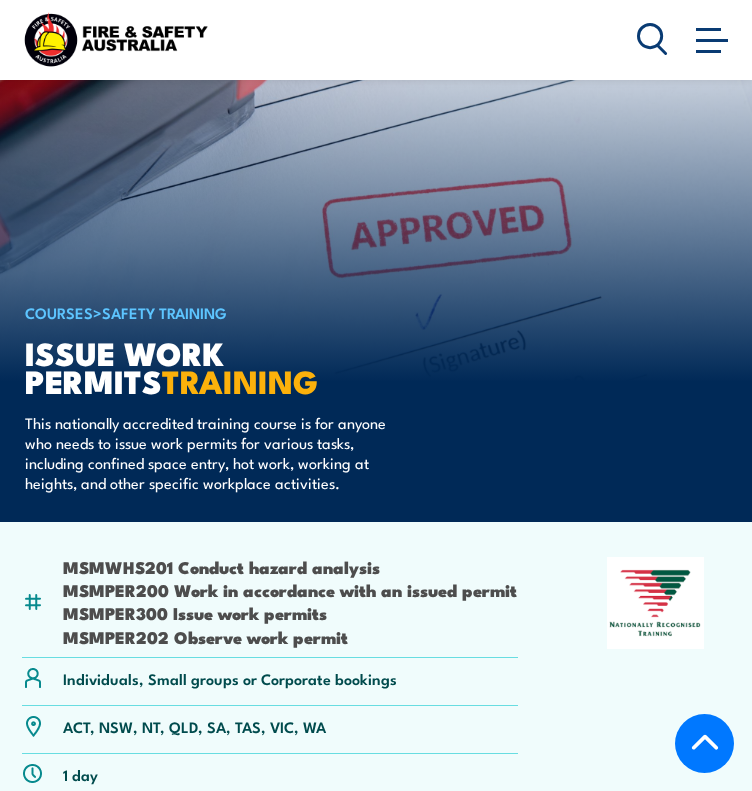 scroll, scrollTop: 2848, scrollLeft: 0, axis: vertical 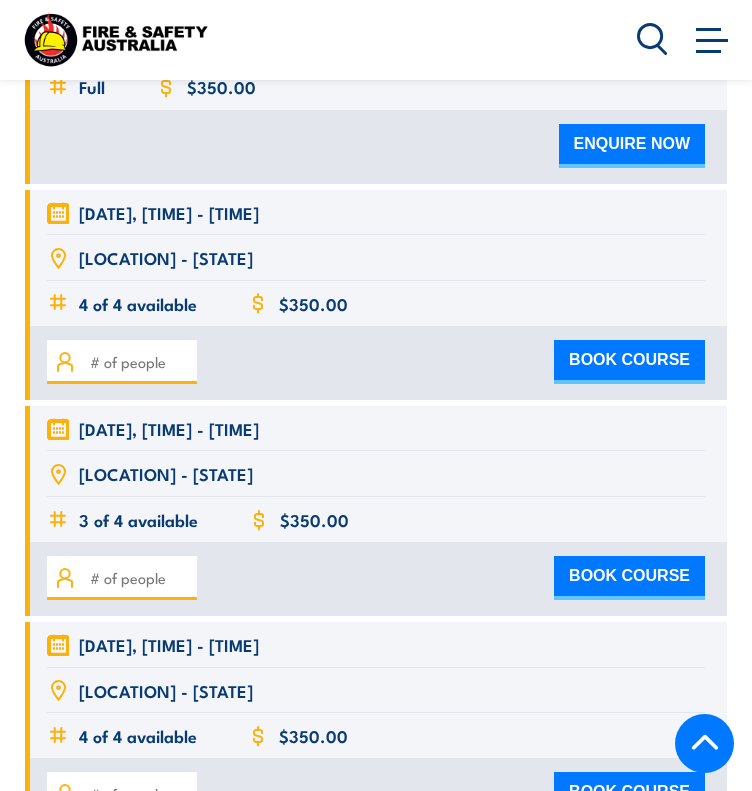 drag, startPoint x: 485, startPoint y: 601, endPoint x: 52, endPoint y: 585, distance: 433.2955 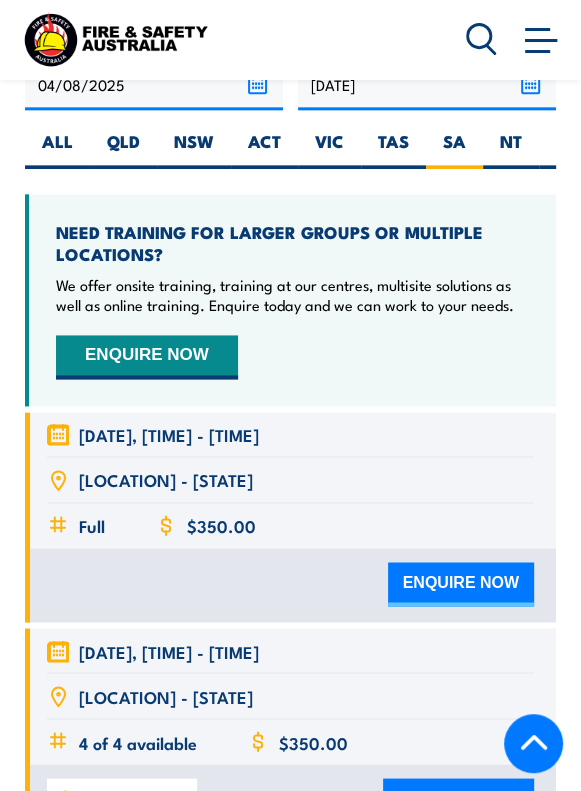 scroll, scrollTop: 3800, scrollLeft: 0, axis: vertical 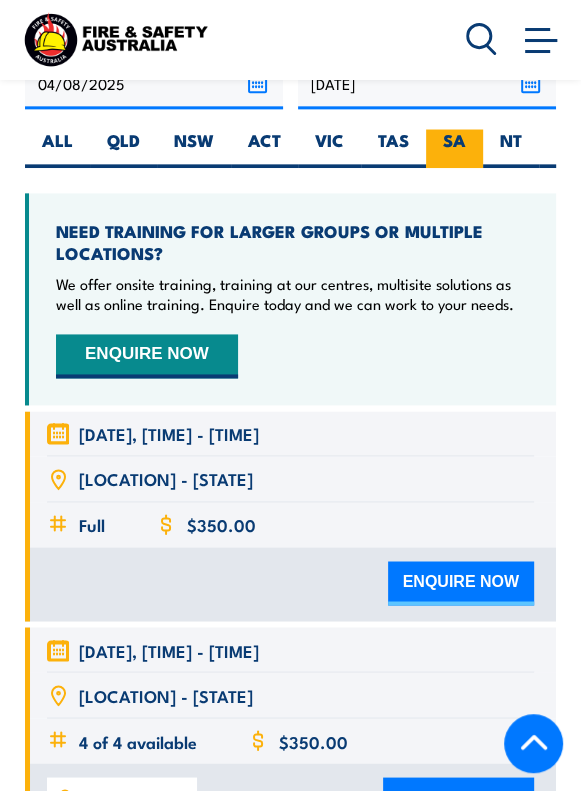 click on "SA" at bounding box center (454, 148) 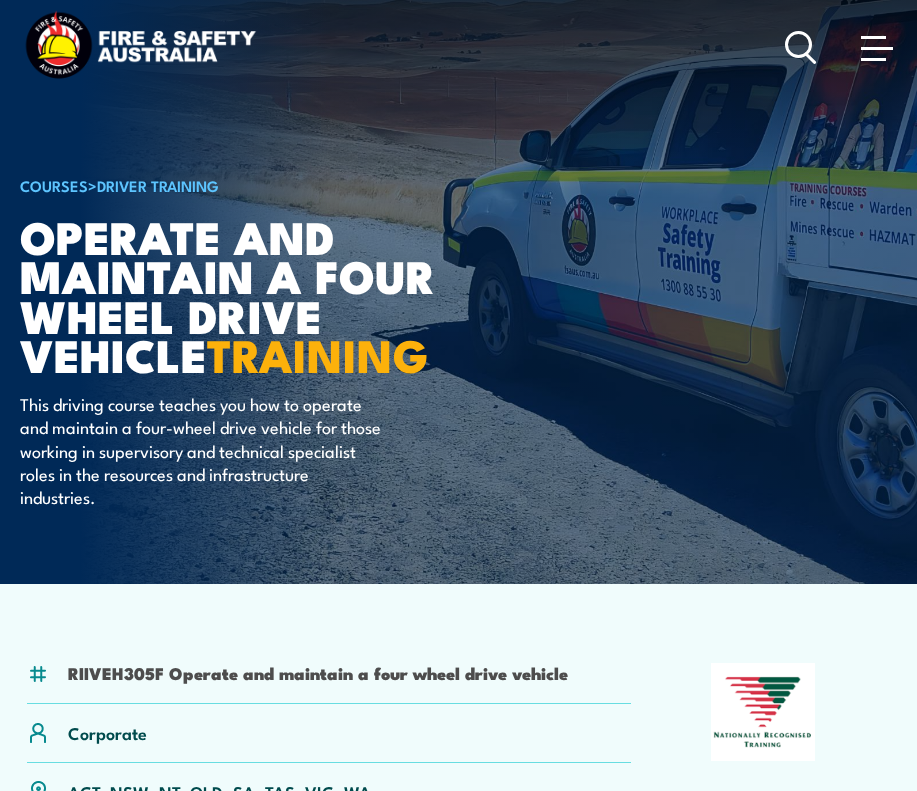 scroll, scrollTop: 0, scrollLeft: 0, axis: both 